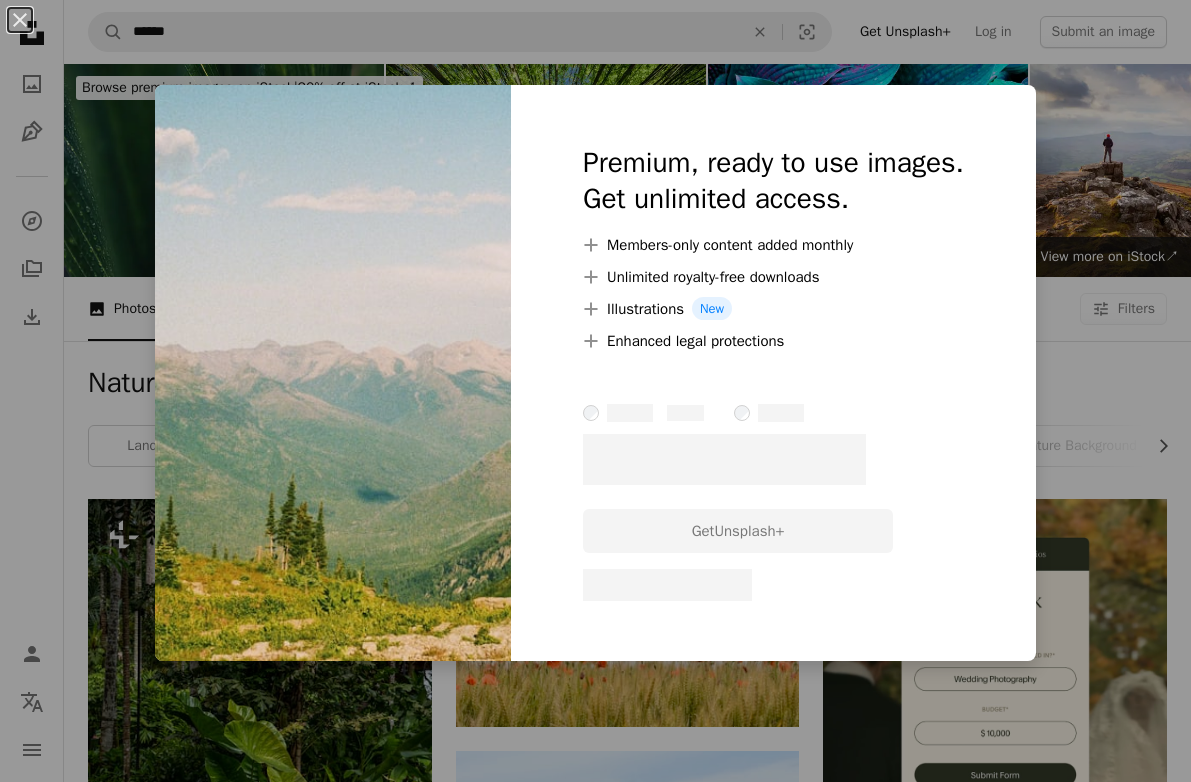 scroll, scrollTop: 4866, scrollLeft: 0, axis: vertical 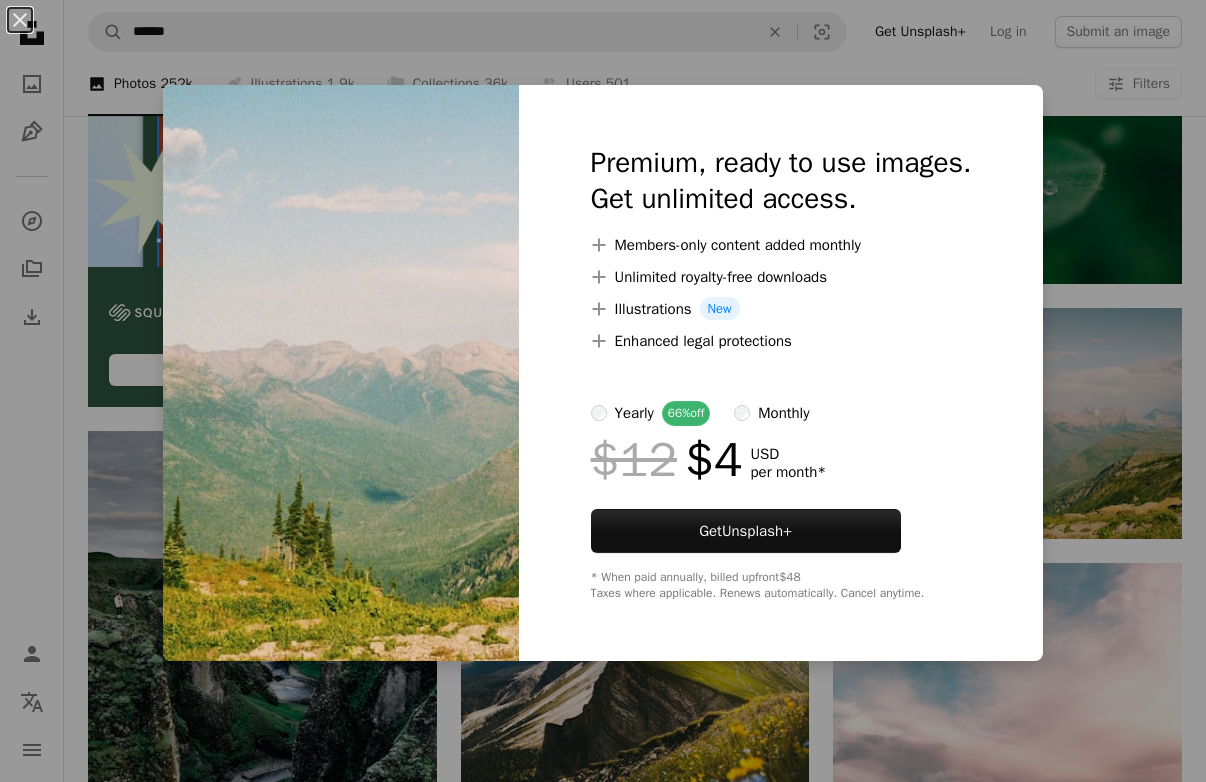 click on "An X shape Premium, ready to use images. Get unlimited access. A plus sign Members-only content added monthly A plus sign Unlimited royalty-free downloads A plus sign Illustrations  New A plus sign Enhanced legal protections yearly 66%  off monthly $12   $4 USD per month * Get  Unsplash+ * When paid annually, billed upfront  $48 Taxes where applicable. Renews automatically. Cancel anytime." at bounding box center (603, 391) 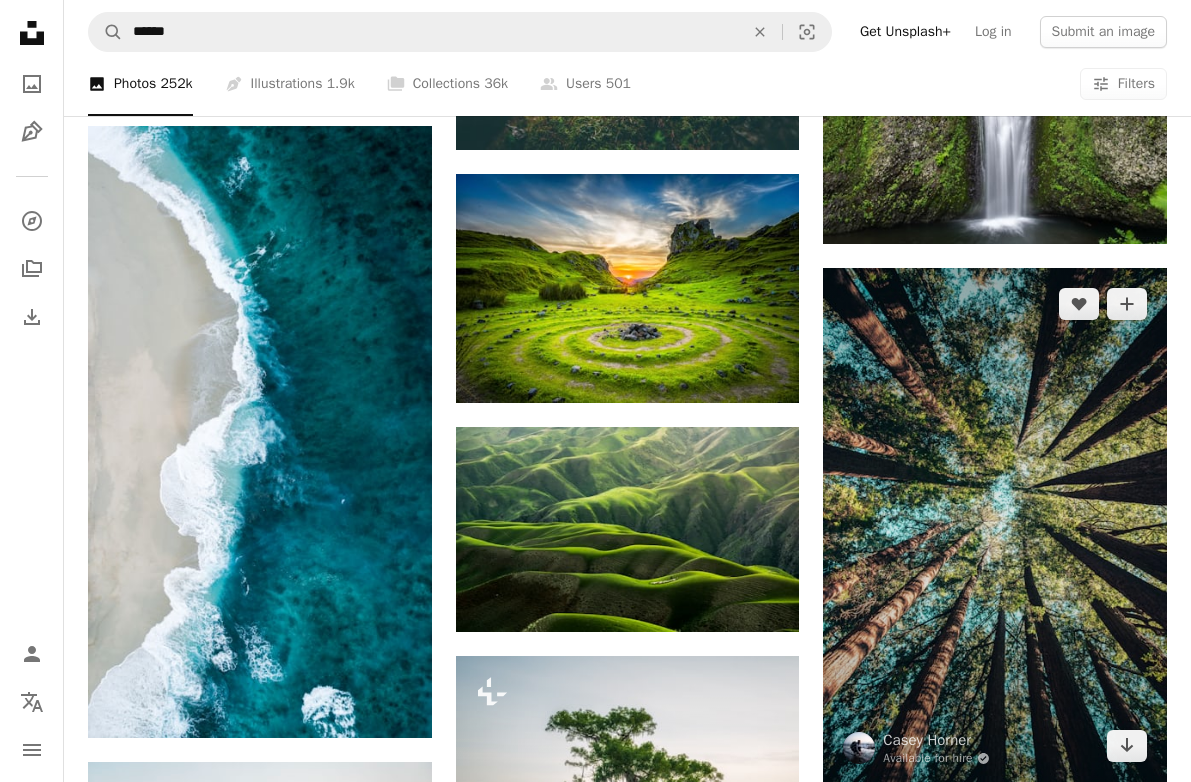 scroll, scrollTop: 2966, scrollLeft: 0, axis: vertical 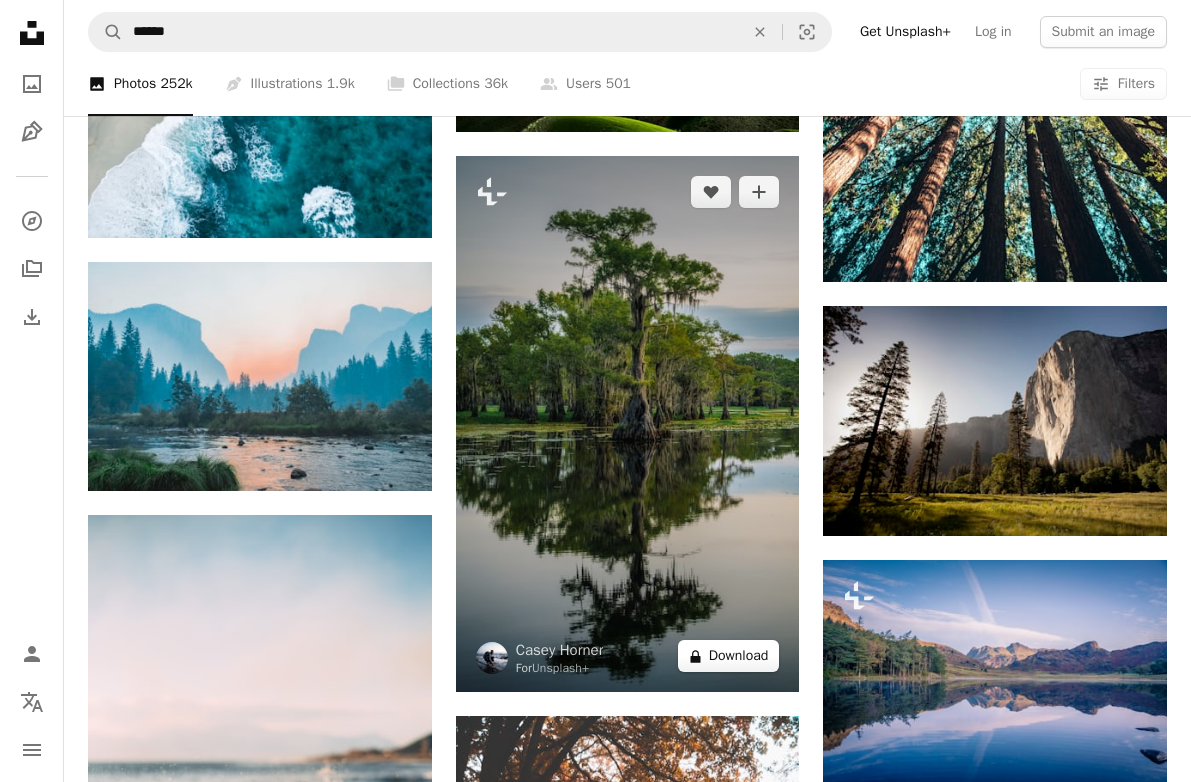 click on "A lock Download" at bounding box center (729, 656) 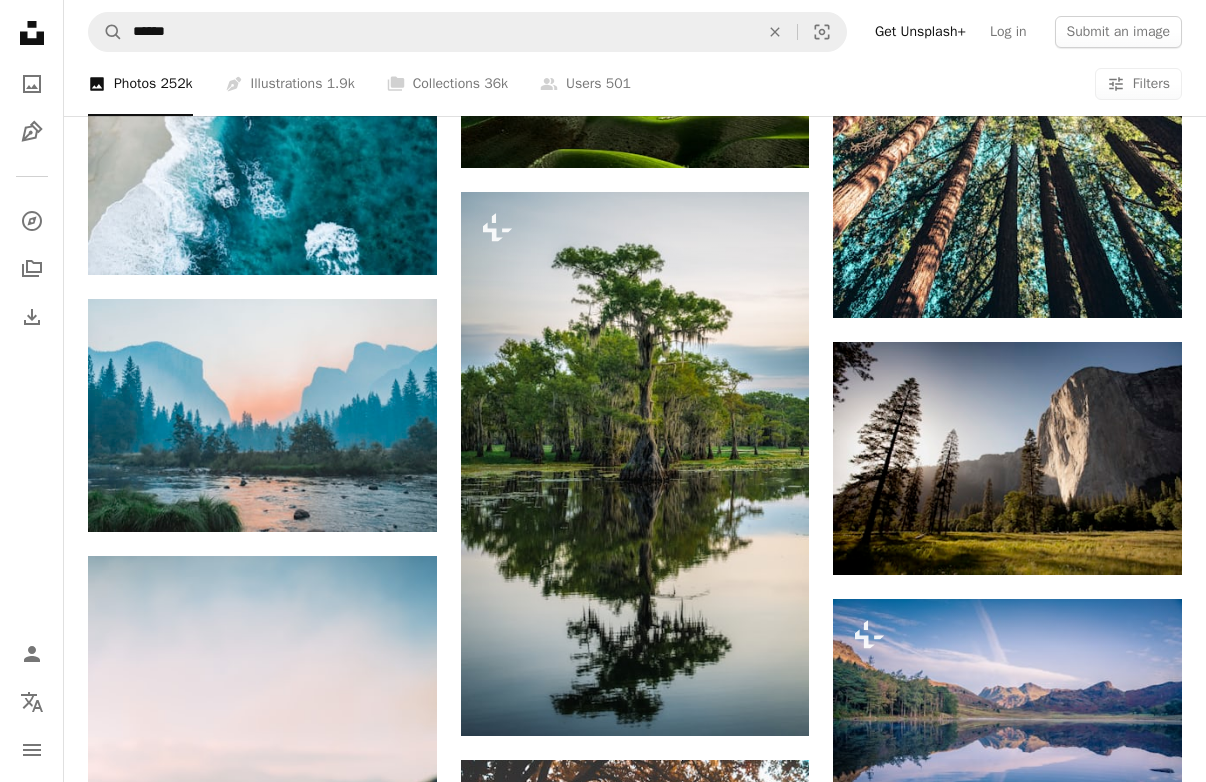 click on "Premium, ready to use images. Get unlimited access. A plus sign Members-only content added monthly A plus sign Unlimited royalty-free downloads A plus sign Illustrations  New A plus sign Enhanced legal protections yearly 66%  off monthly $12   $4 USD per month * Get  Unsplash+ * When paid annually, billed upfront  $48 Taxes where applicable. Renews automatically. Cancel anytime." at bounding box center (781, 6926) 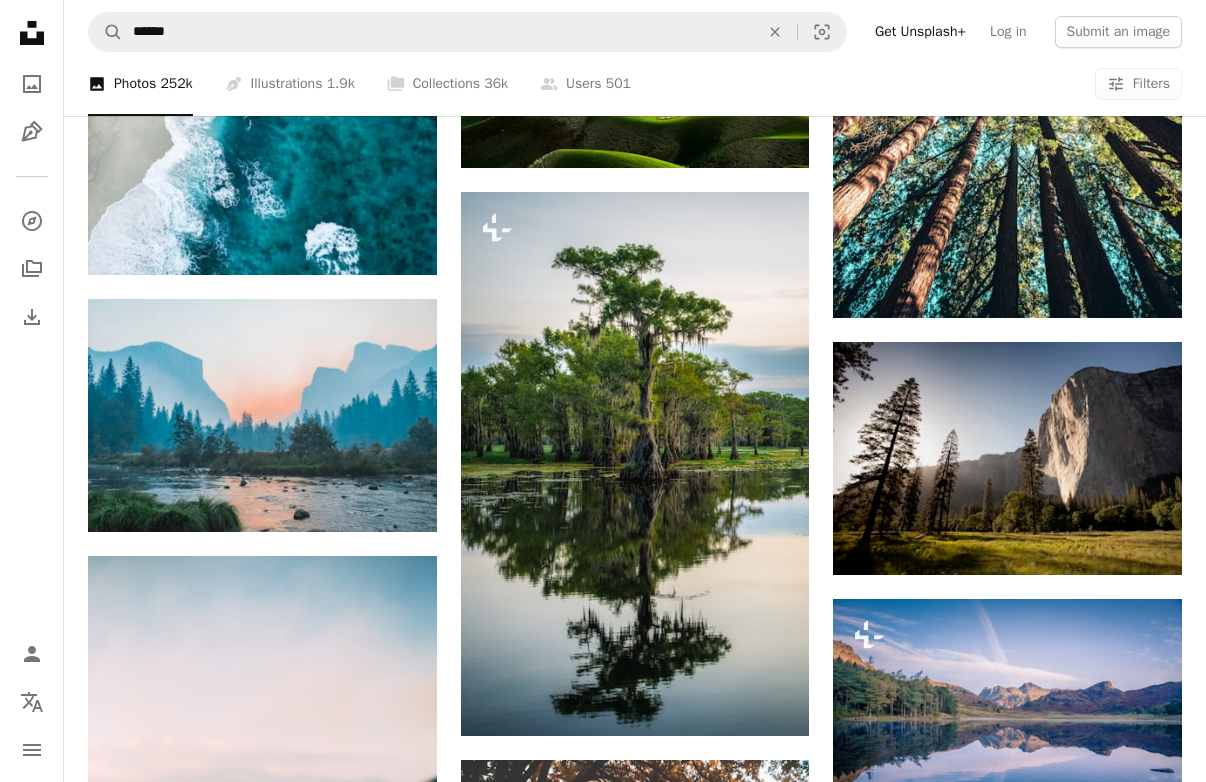 click on "An X shape Premium, ready to use images. Get unlimited access. A plus sign Members-only content added monthly A plus sign Unlimited royalty-free downloads A plus sign Illustrations  New A plus sign Enhanced legal protections yearly 66%  off monthly $12   $4 USD per month * Get  Unsplash+ * When paid annually, billed upfront  $48 Taxes where applicable. Renews automatically. Cancel anytime." at bounding box center (603, 6945) 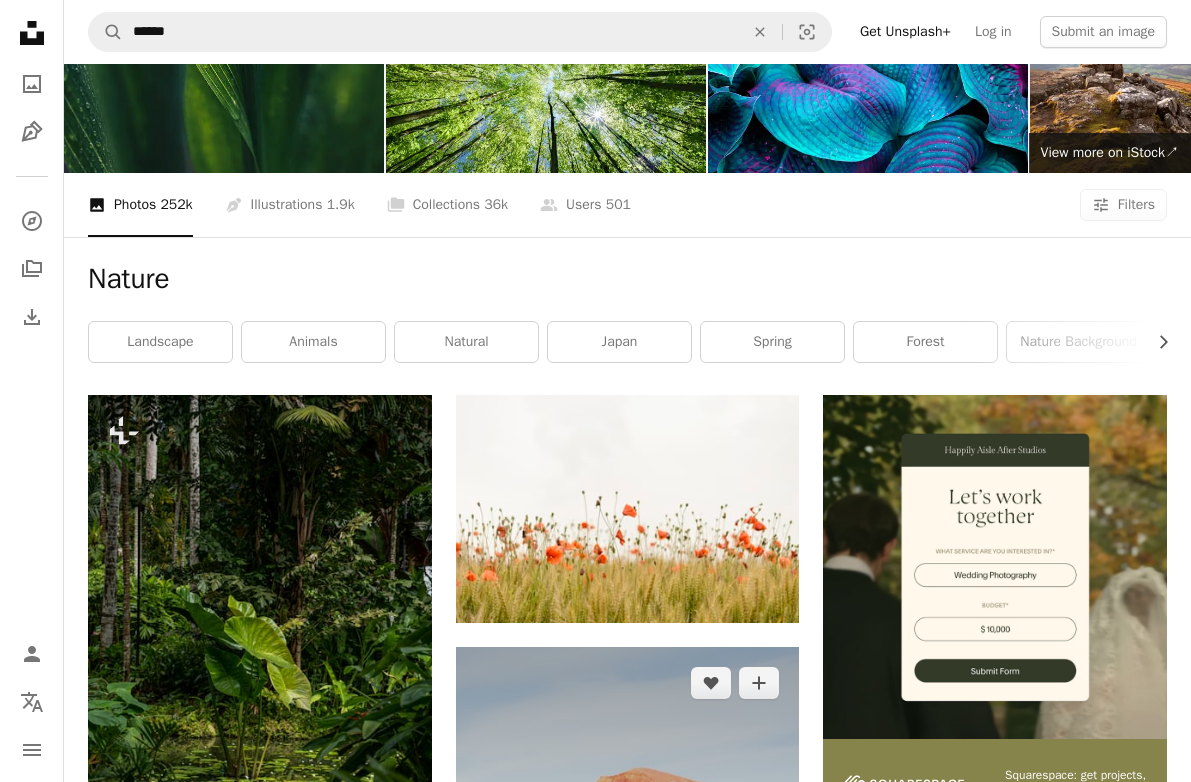 scroll, scrollTop: 300, scrollLeft: 0, axis: vertical 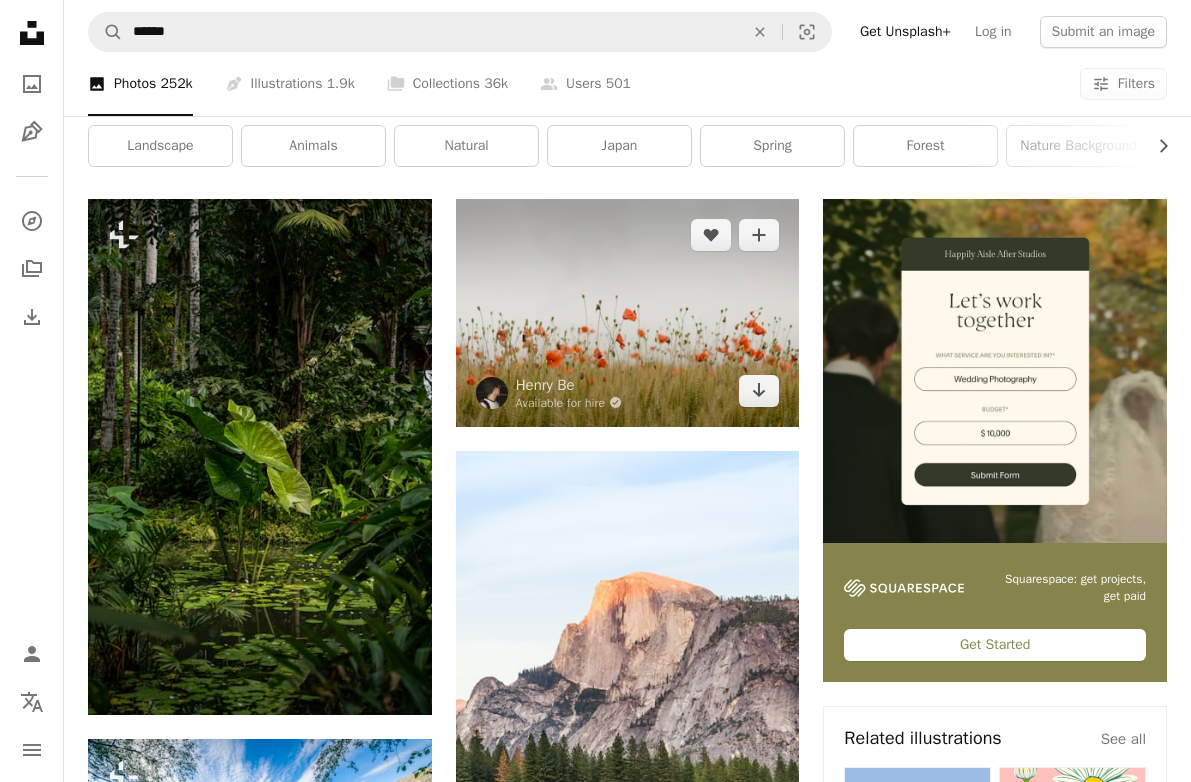 click at bounding box center (628, 313) 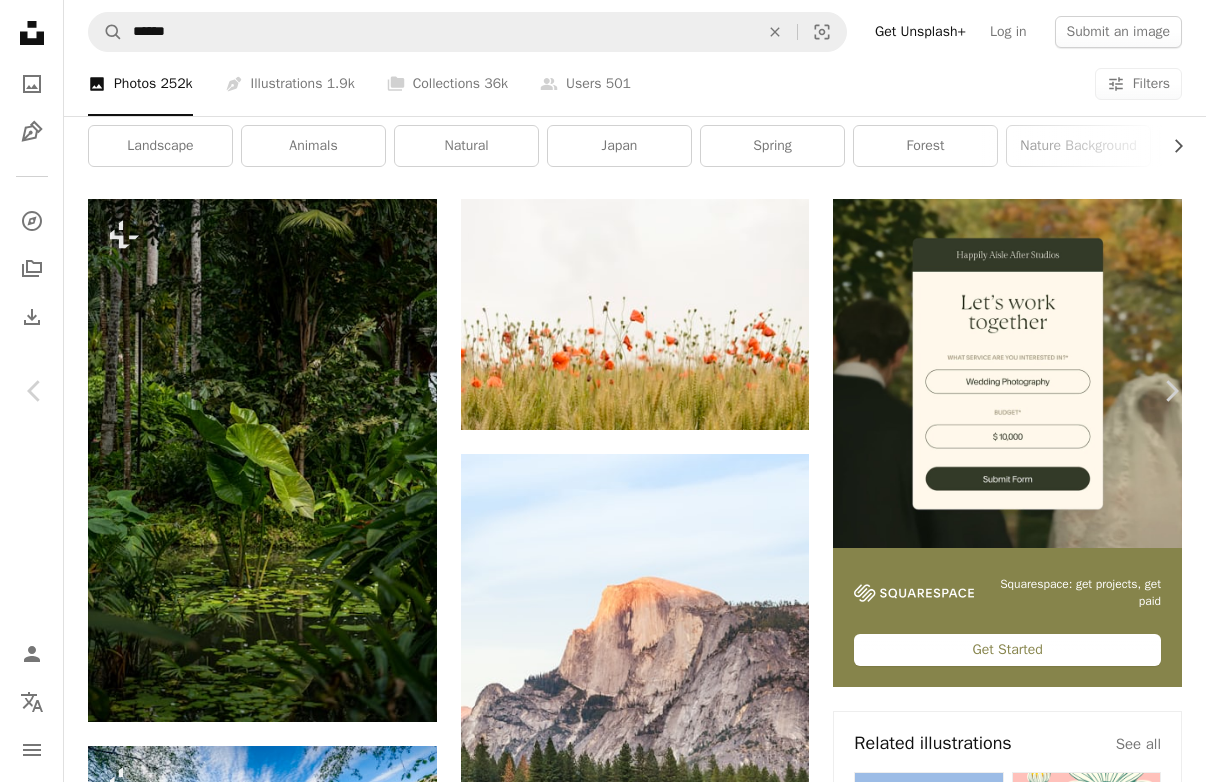 click on "Download free" at bounding box center [1007, 9267] 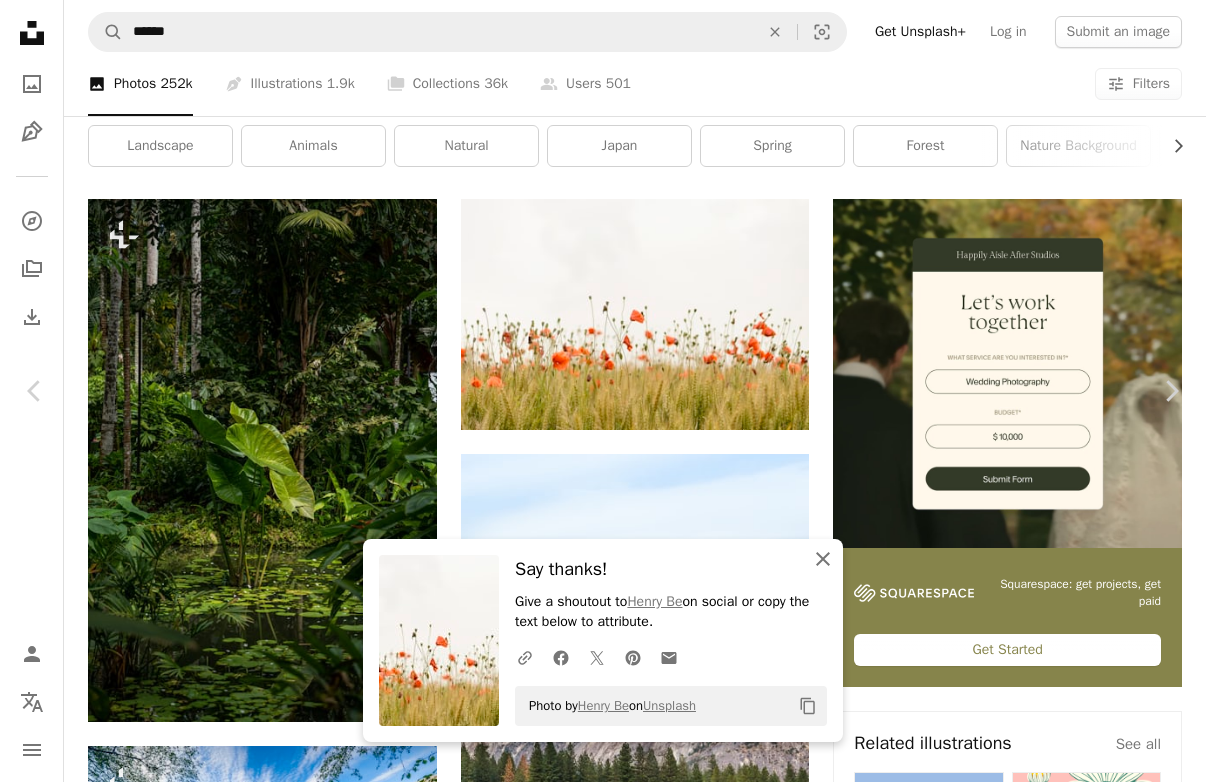 click on "An X shape Close" at bounding box center [823, 559] 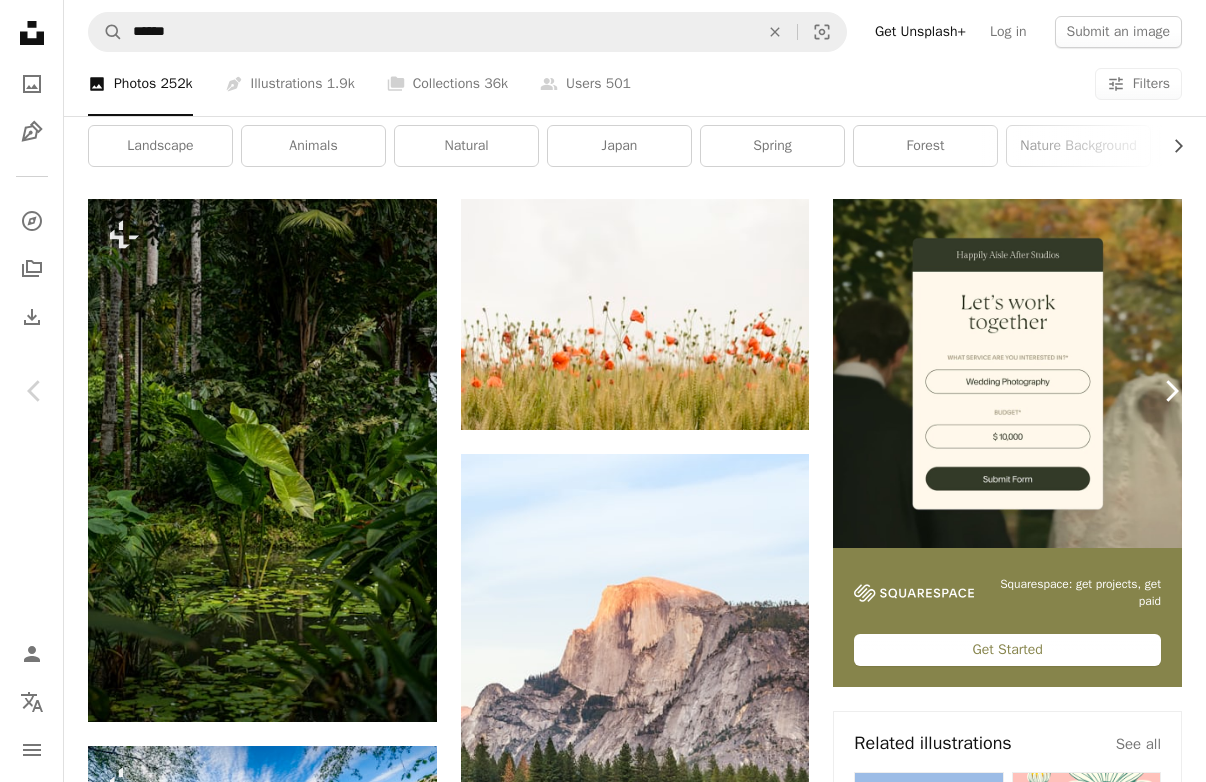 click on "Chevron right" at bounding box center (1171, 391) 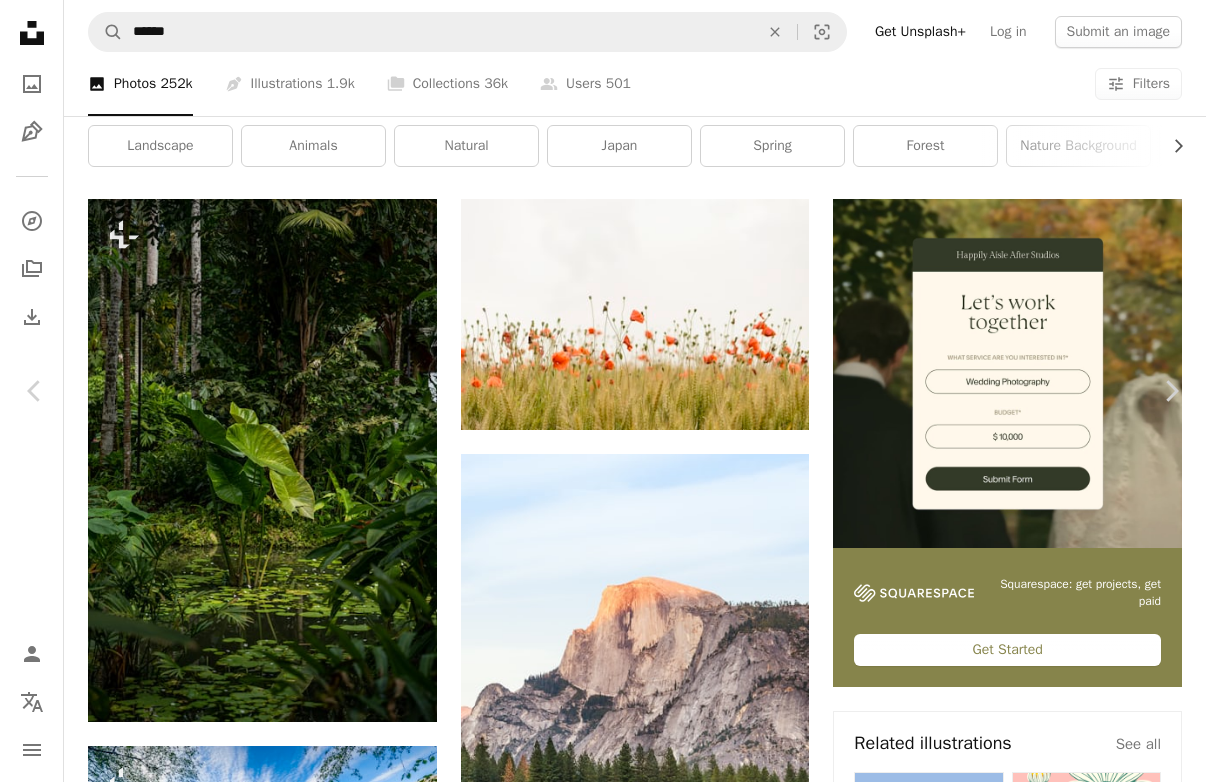 click on "An X shape Chevron left Chevron right [FIRST] [LAST] Available for hire A checkmark inside of a circle A heart A plus sign Download free Chevron down Zoom in Views [NUMBER] Downloads [NUMBER] Featured in Photos , Nature , Health & Wellness A forward-right arrow Share Info icon Info More Actions Finding my roots A map marker [CITY], [COUNTRY] Calendar outlined Published on [DATE] Camera Canon, EOS 7D Mark II Safety Free to use under the Unsplash License wallpaper background forest texture green pattern wellness leaves nature background leaf life wallpapers [CITY] sunlight forest wallpaper backgrounds tree background forest background old beautiful places Public domain images Browse premium related images on iStock | Save 20% with code UNSPLASH20 Related images A heart A plus sign [FIRST] [LAST] For Unsplash+ A lock Download A heart A plus sign For" at bounding box center (603, 9611) 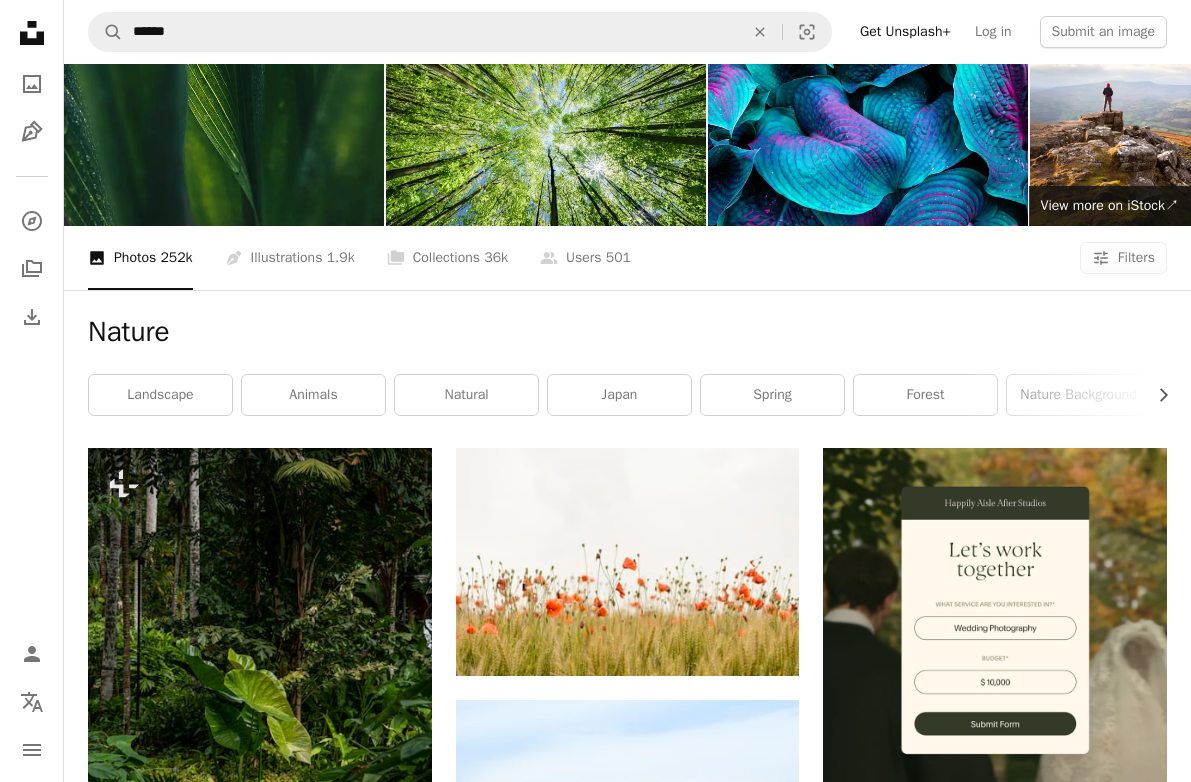 scroll, scrollTop: 100, scrollLeft: 0, axis: vertical 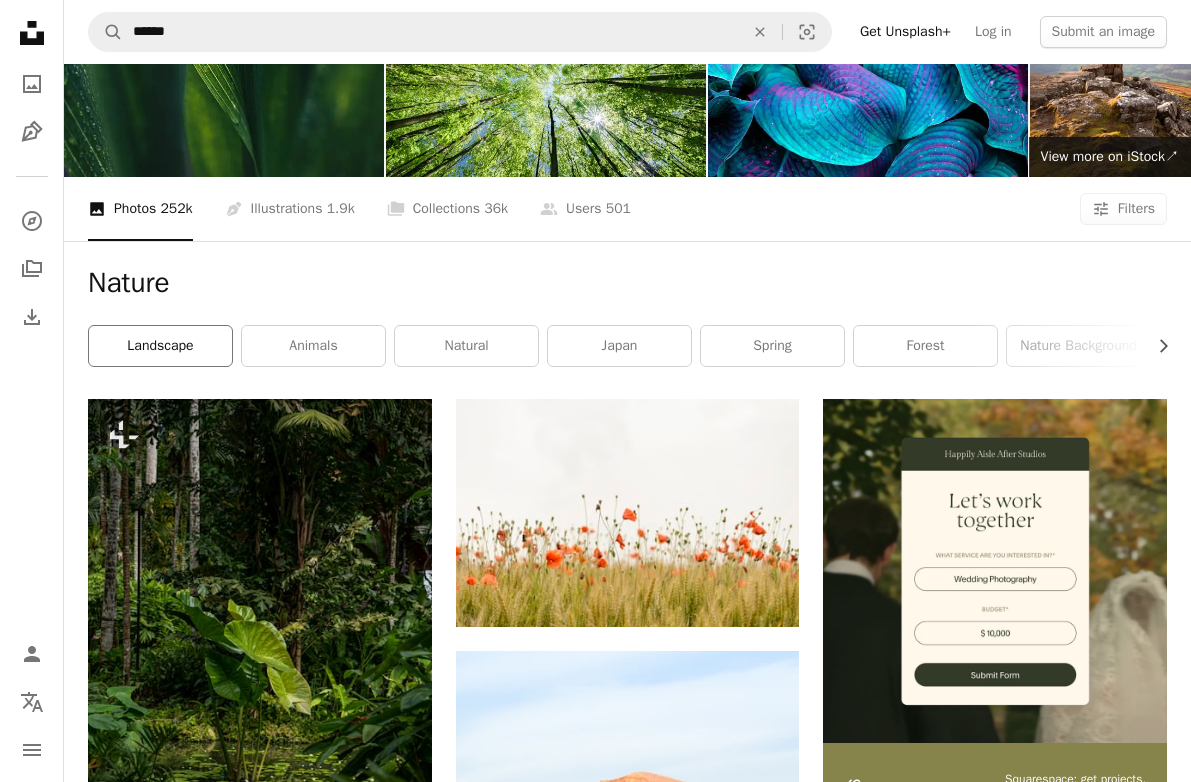 click on "landscape" at bounding box center (160, 346) 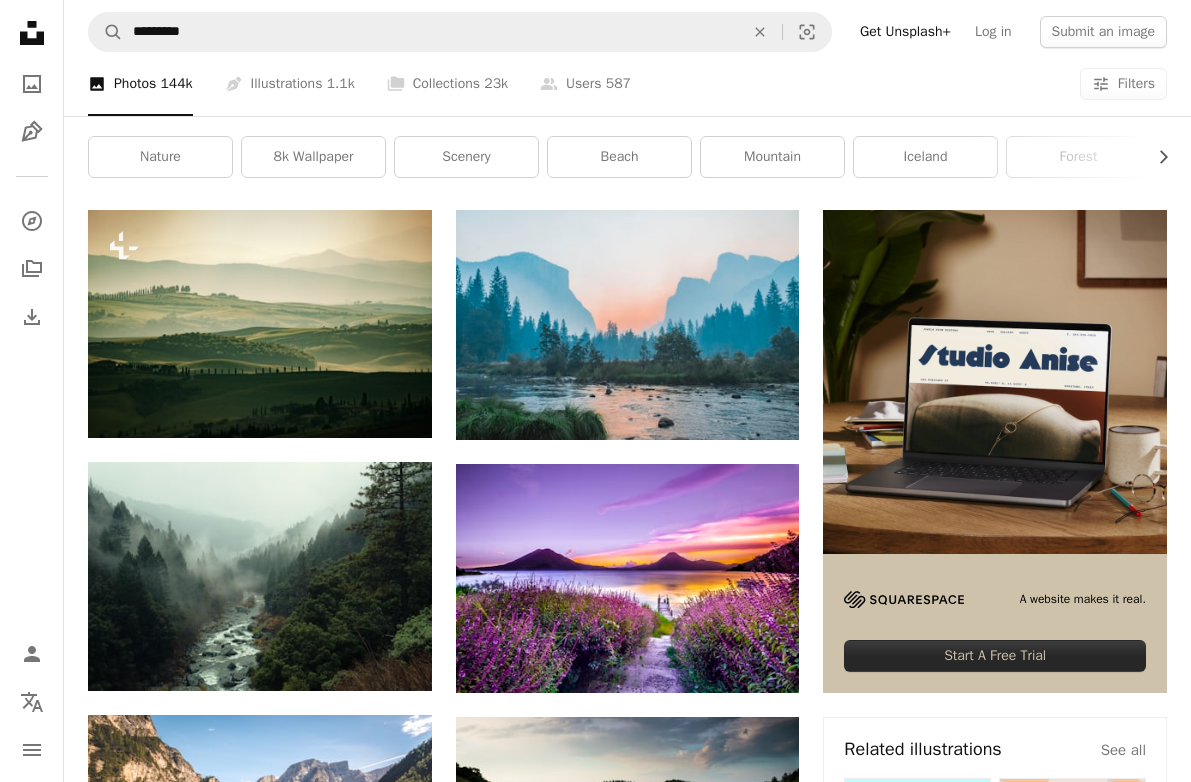 scroll, scrollTop: 300, scrollLeft: 0, axis: vertical 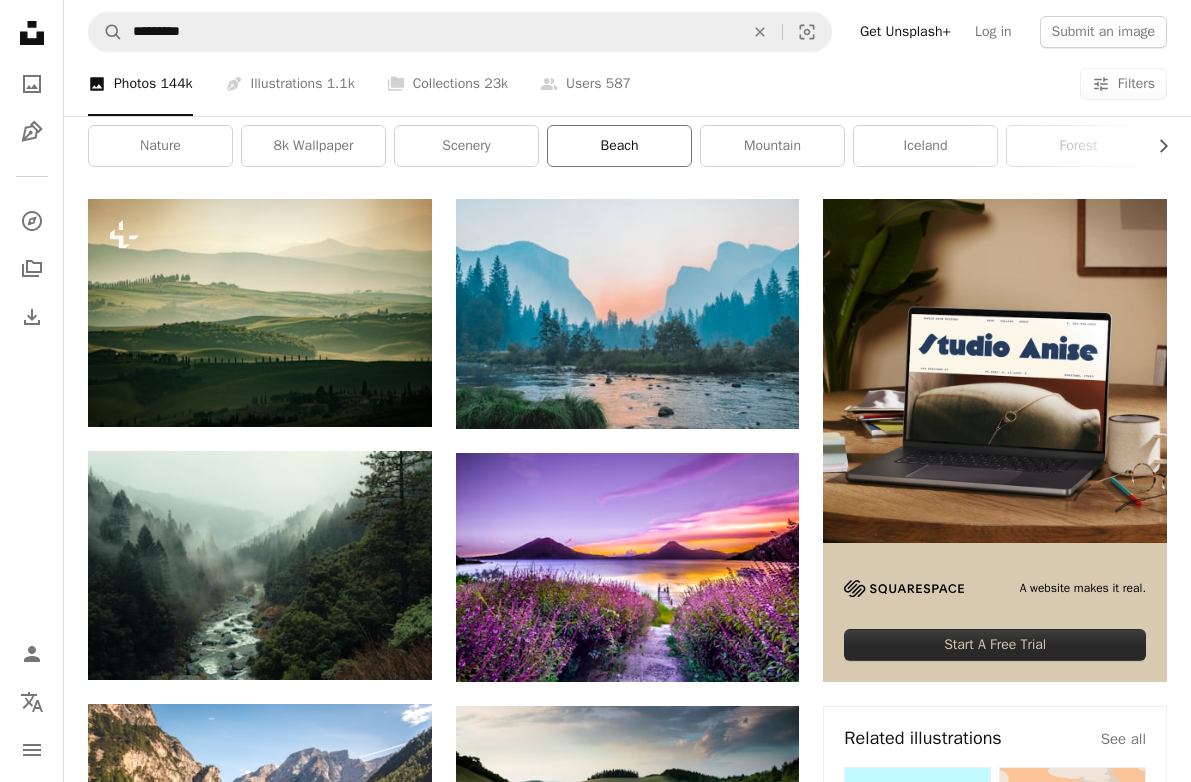 click on "beach" at bounding box center [619, 146] 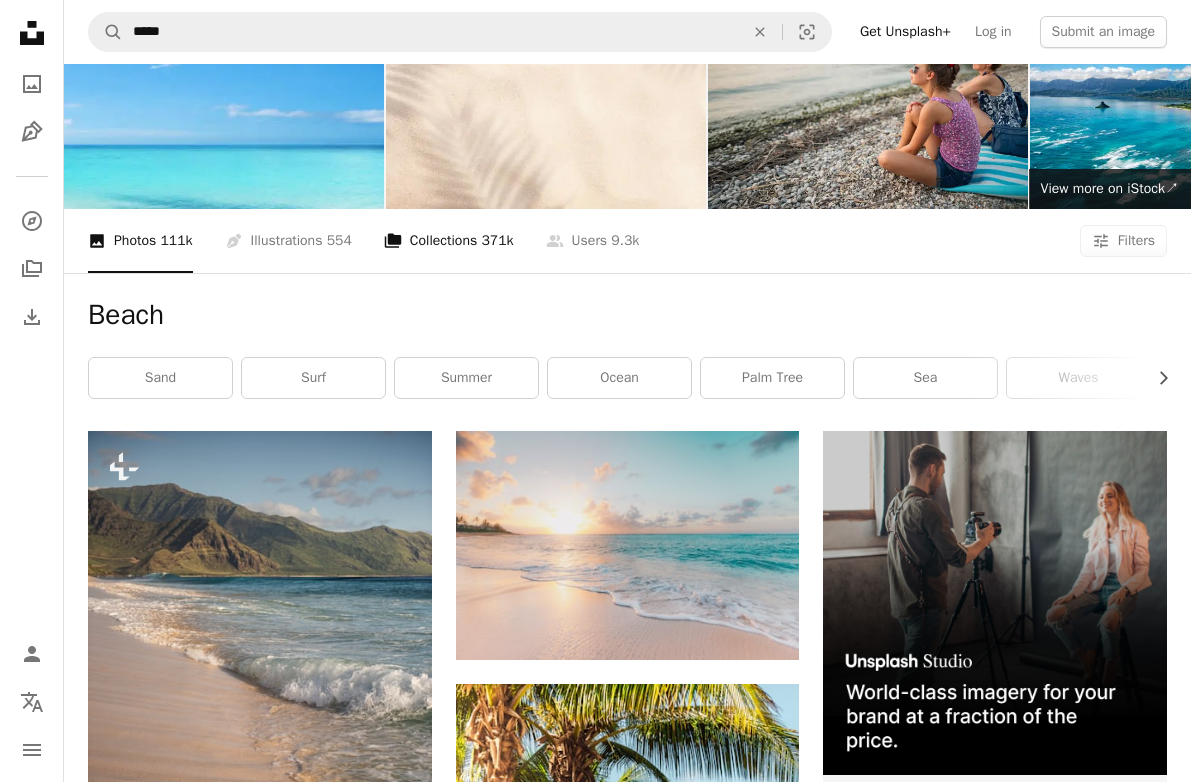 scroll, scrollTop: 0, scrollLeft: 0, axis: both 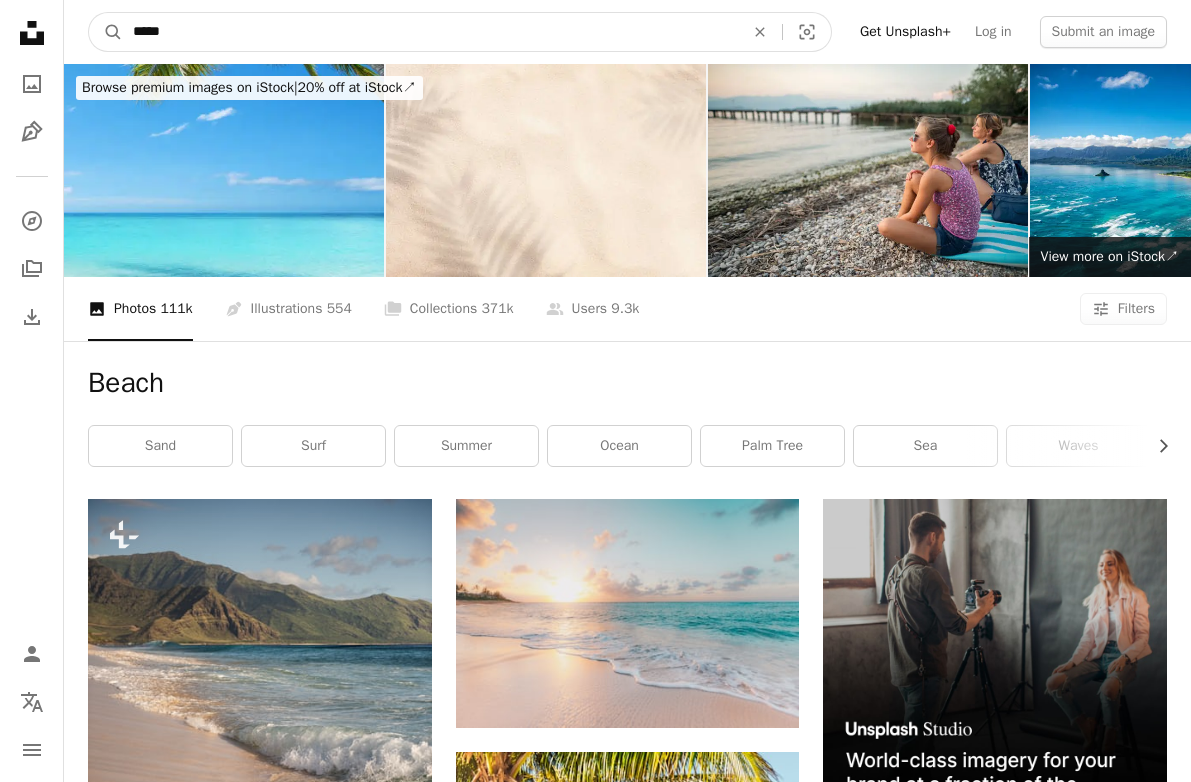 click on "*****" at bounding box center [430, 32] 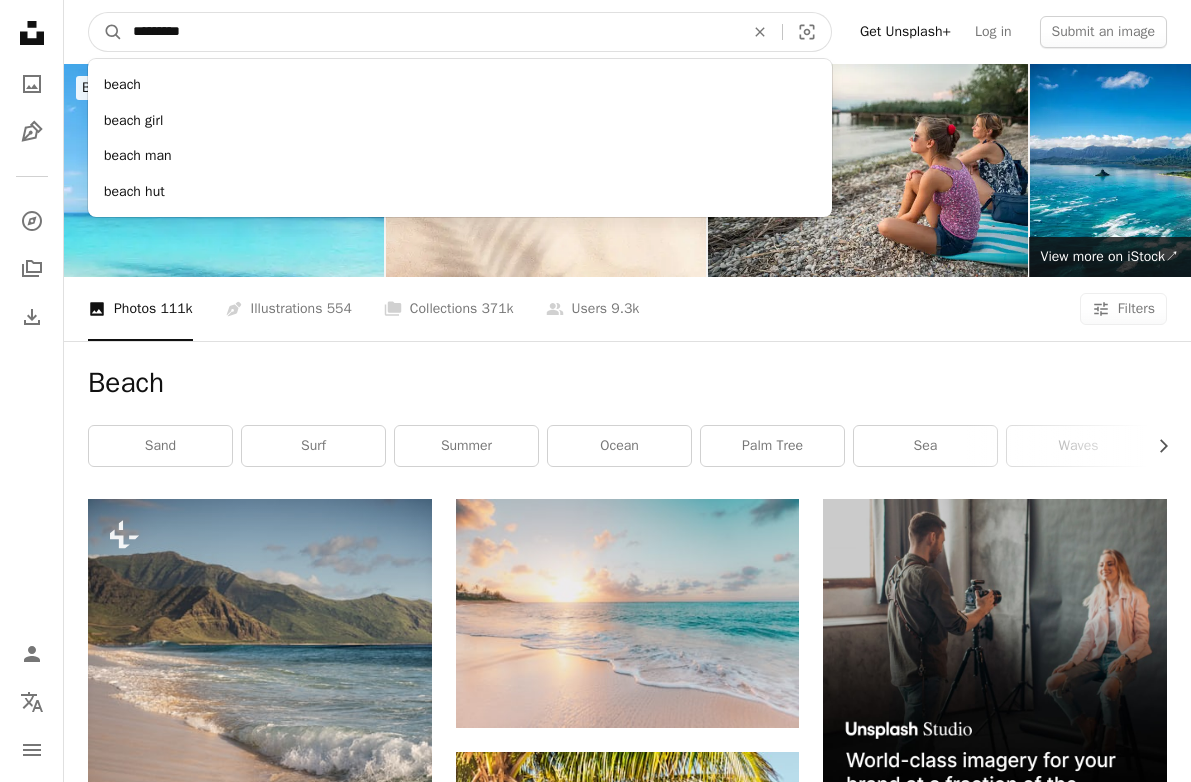 type on "**********" 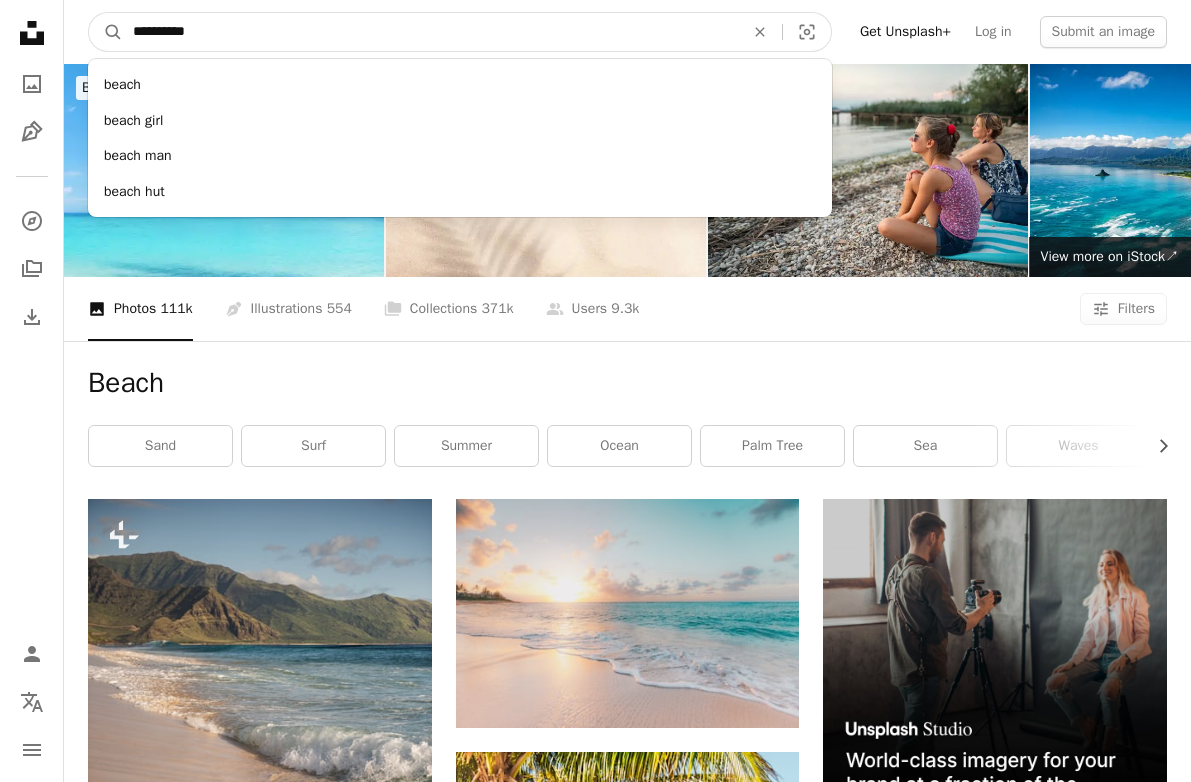 click on "A magnifying glass" at bounding box center (106, 32) 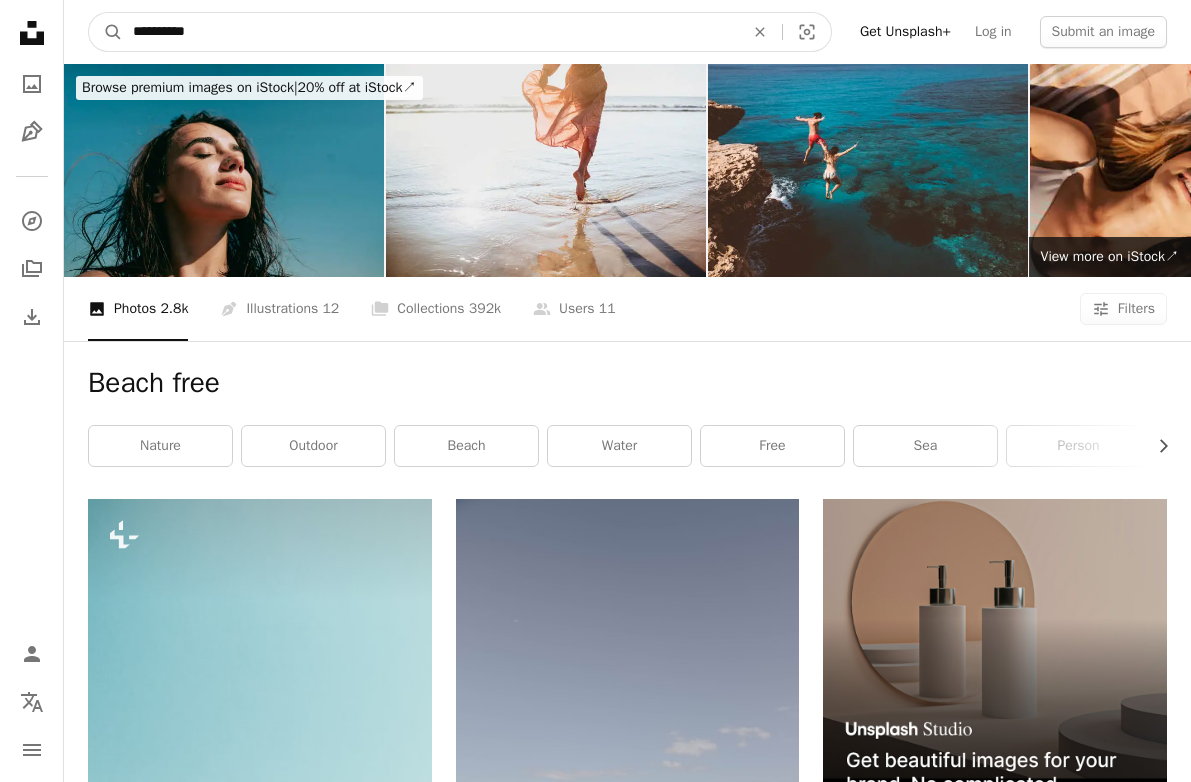 click on "**********" at bounding box center [430, 32] 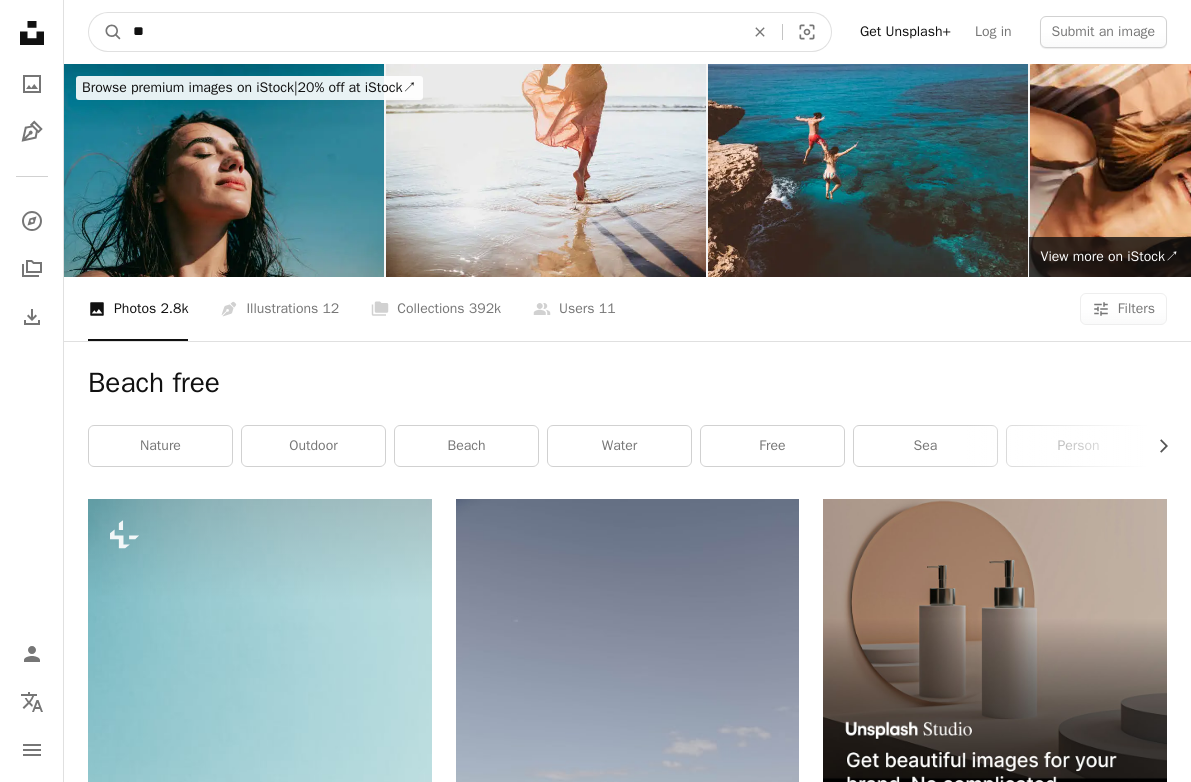 type on "*" 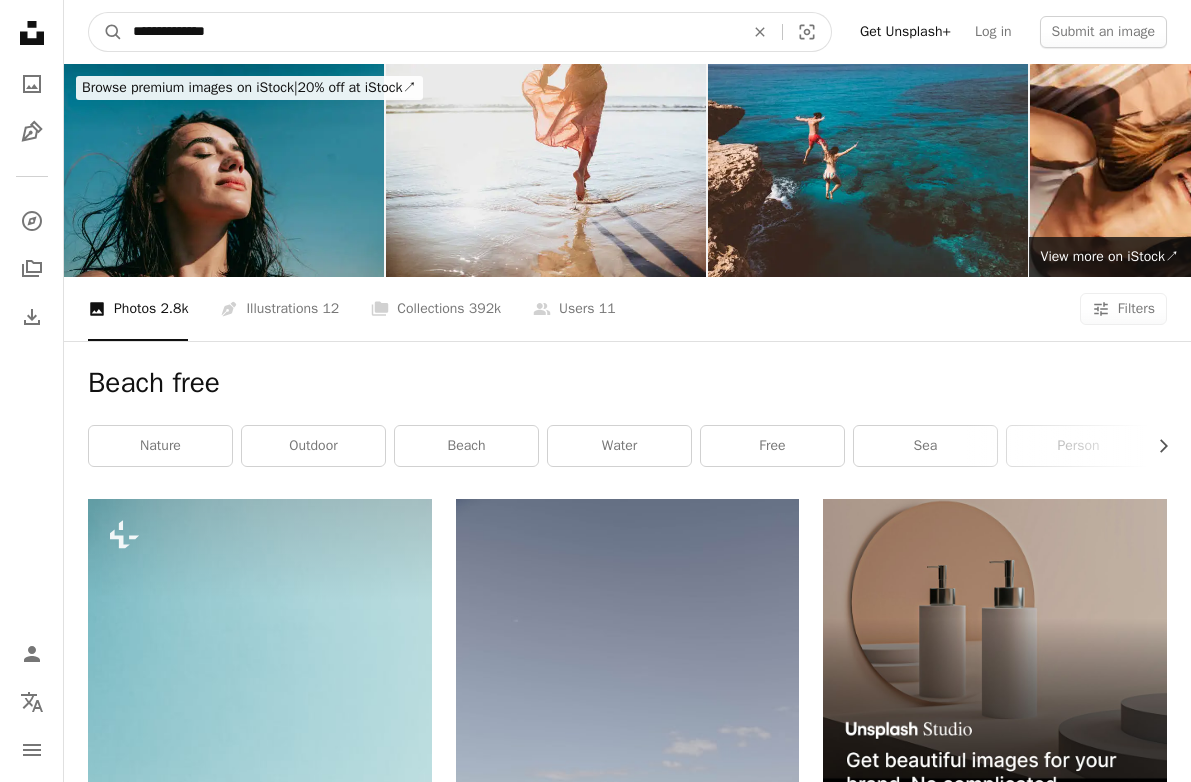 type on "**********" 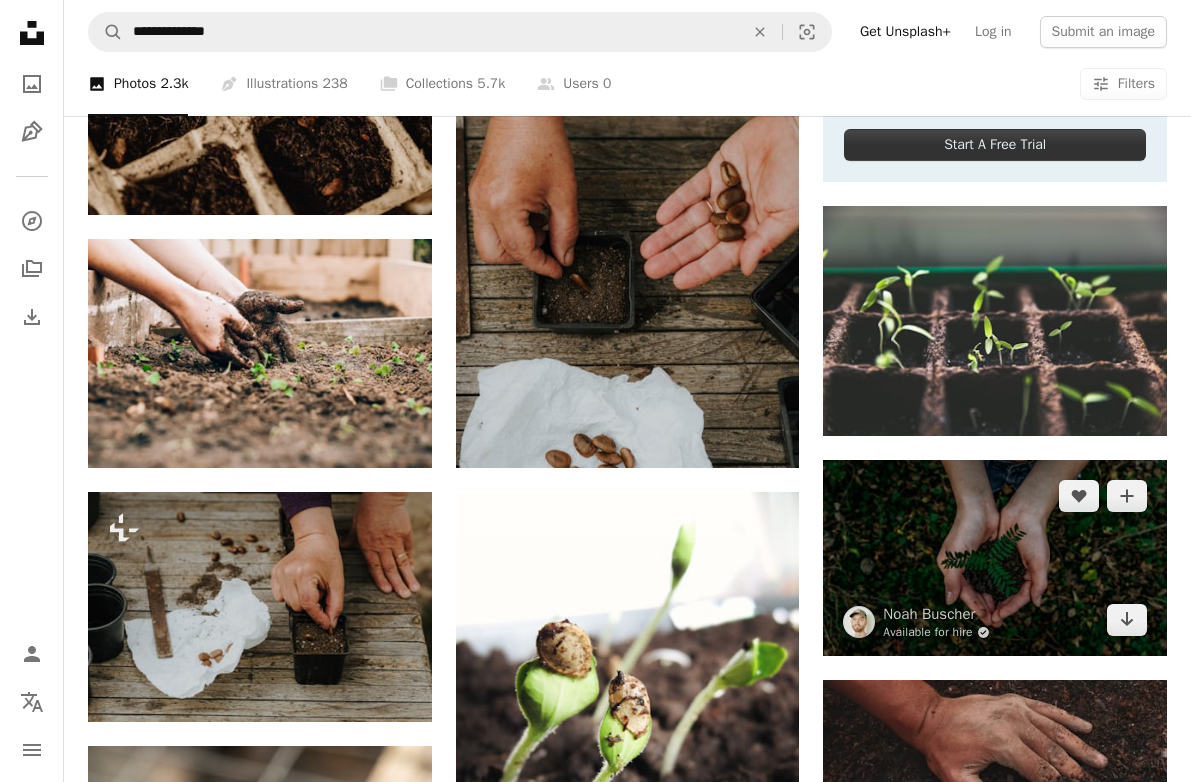 scroll, scrollTop: 1200, scrollLeft: 0, axis: vertical 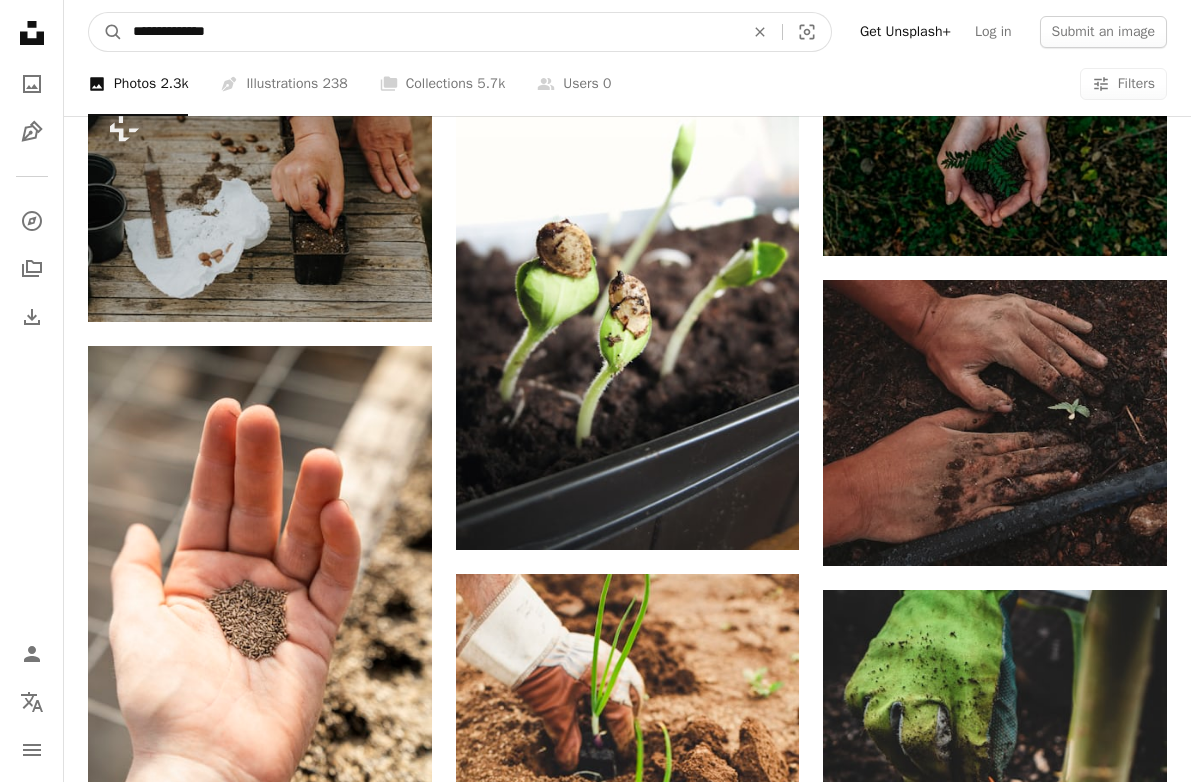 click on "**********" at bounding box center (430, 32) 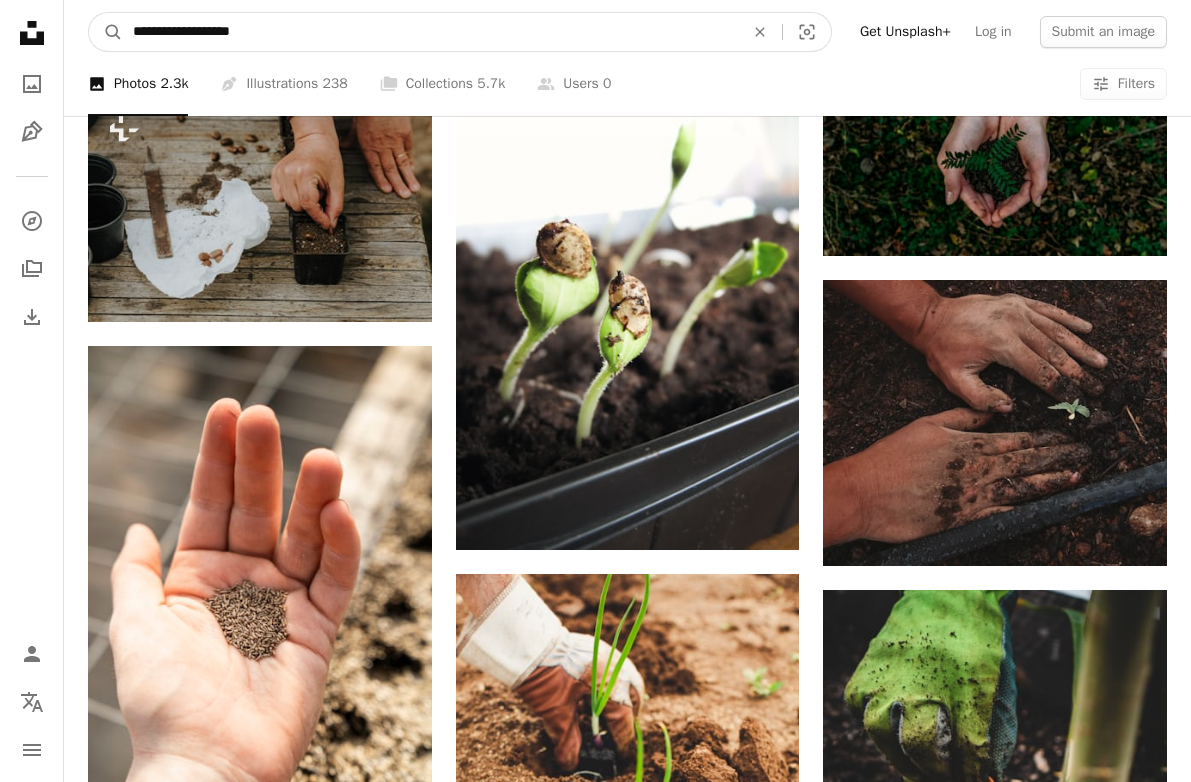 type on "**********" 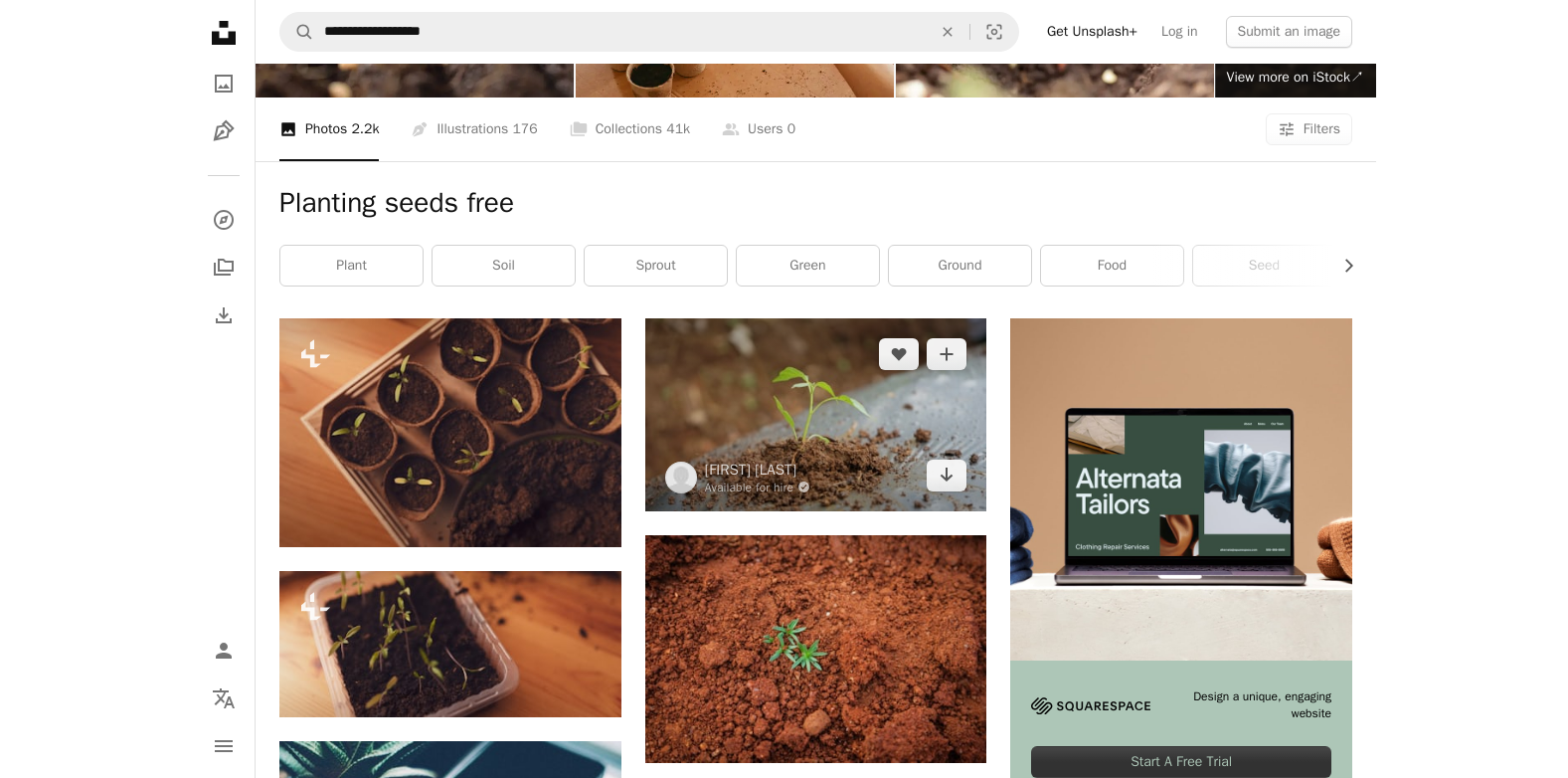scroll, scrollTop: 199, scrollLeft: 0, axis: vertical 